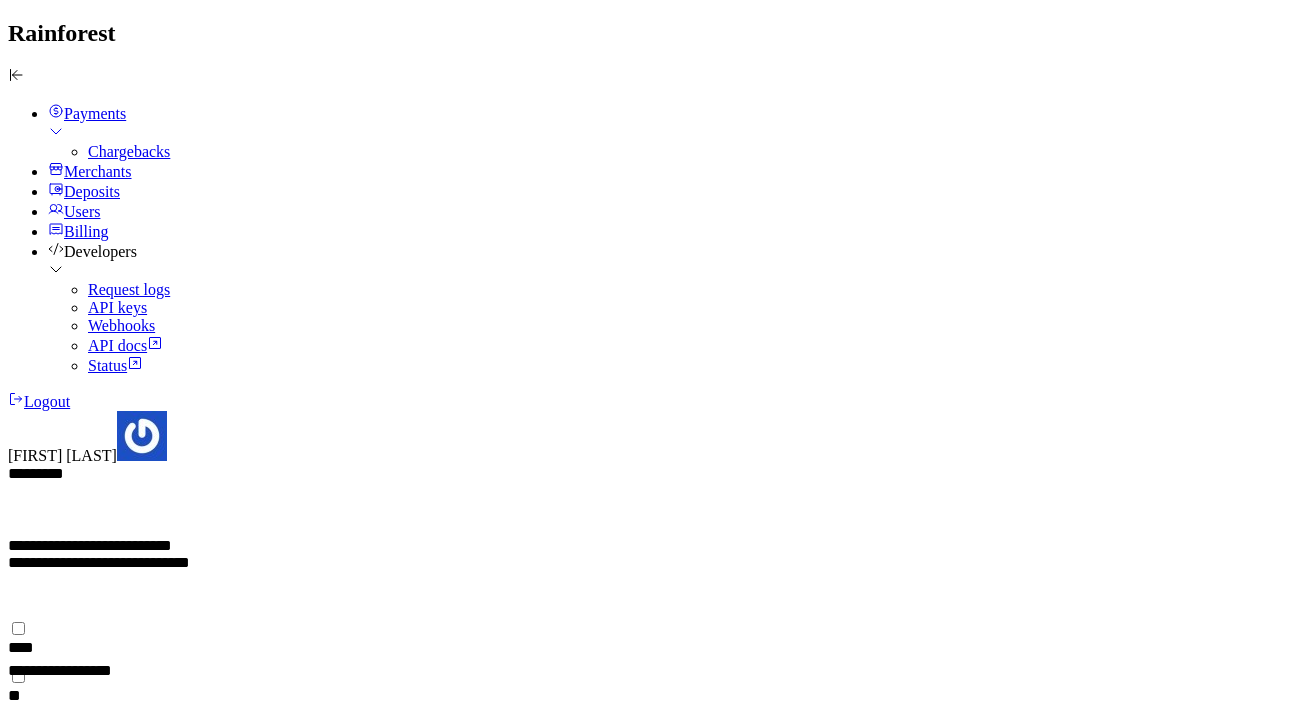 scroll, scrollTop: 0, scrollLeft: 0, axis: both 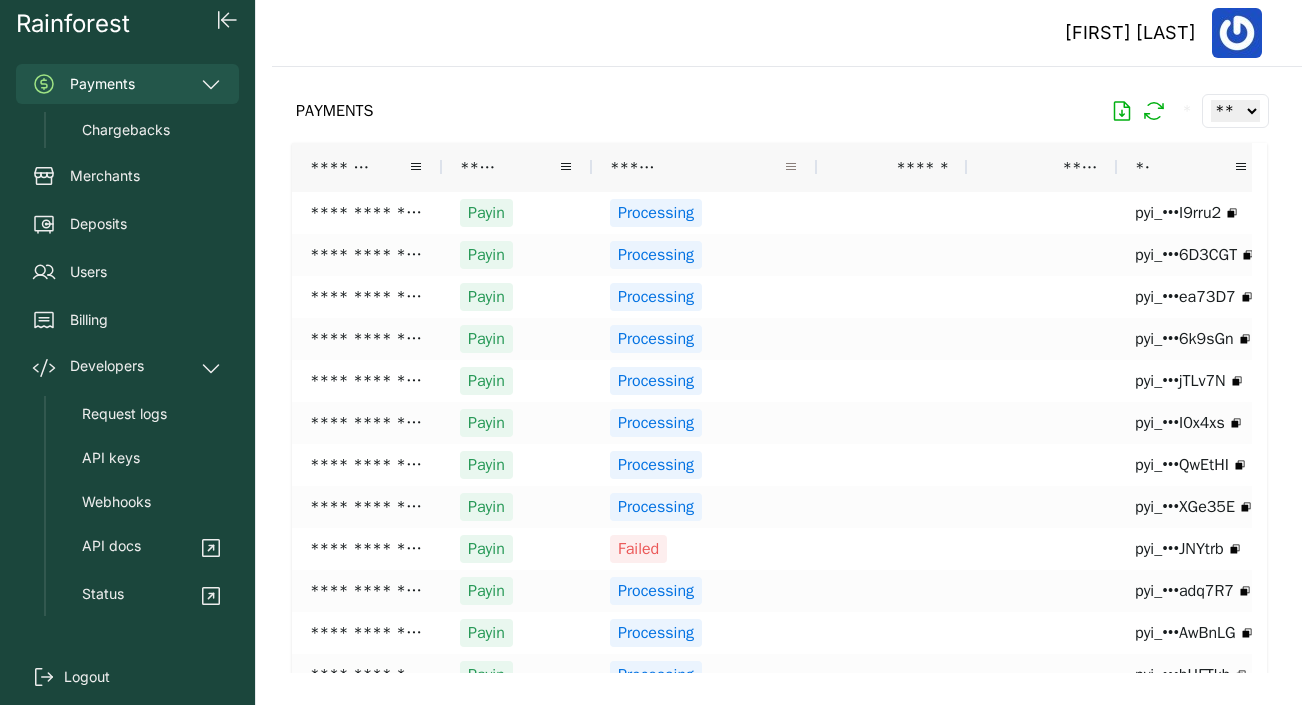 click at bounding box center (791, 167) 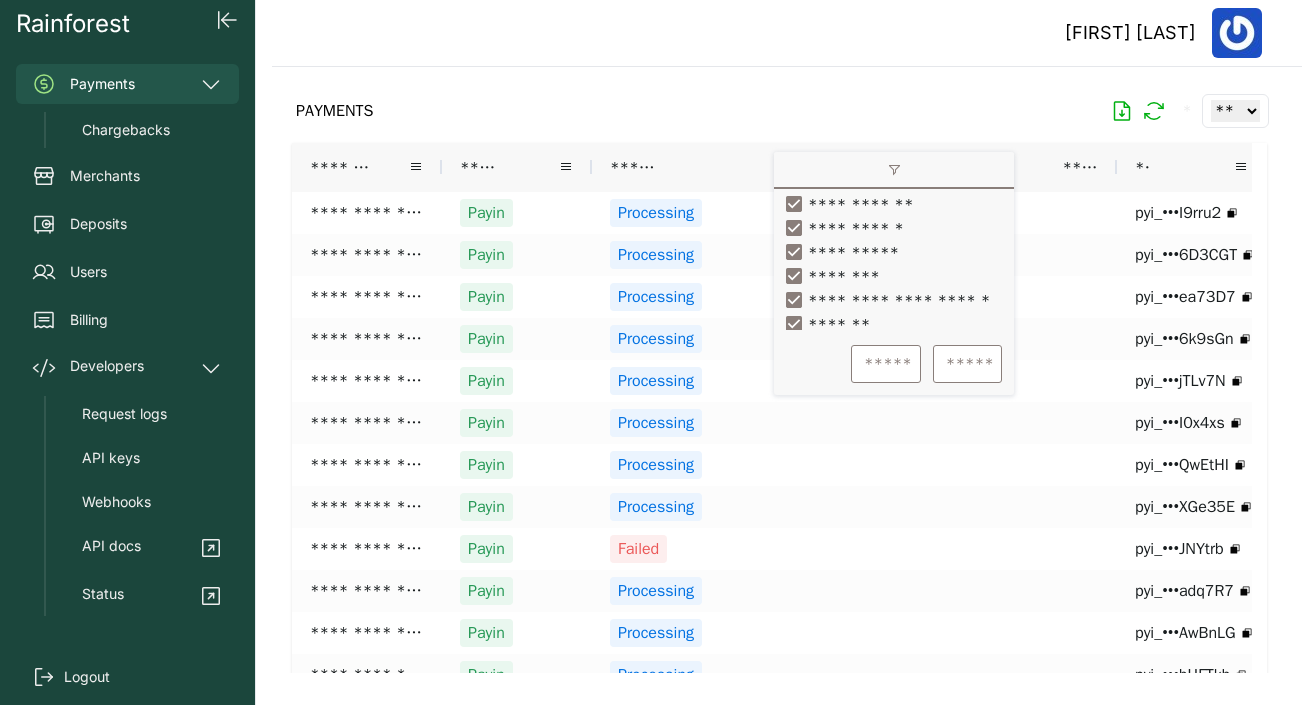 click at bounding box center [894, 171] 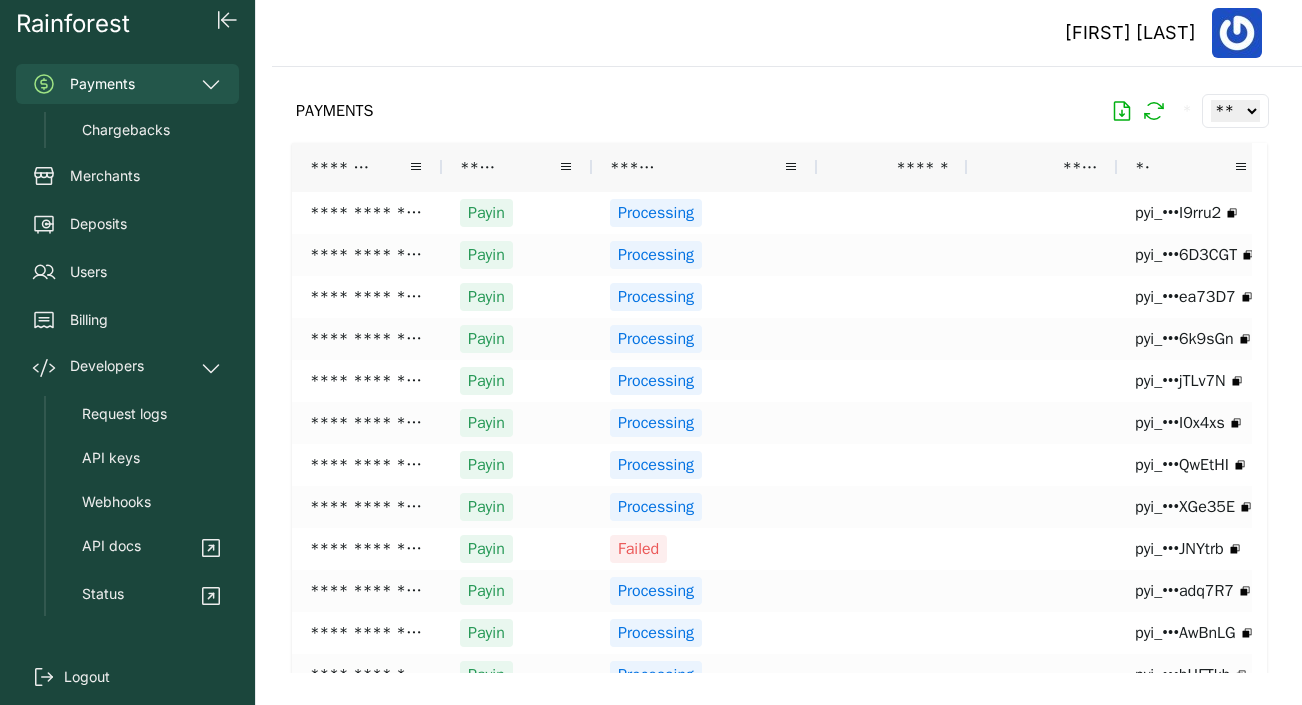 drag, startPoint x: 988, startPoint y: 158, endPoint x: 749, endPoint y: 159, distance: 239.00209 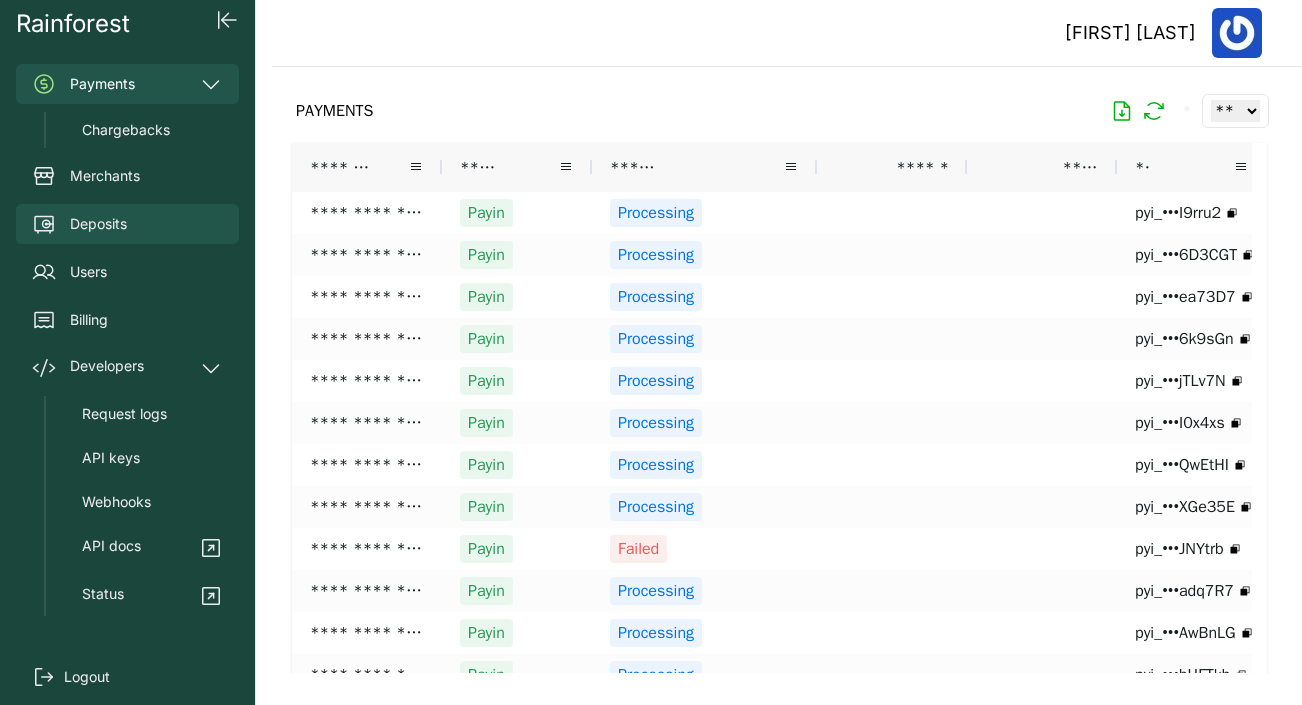click on "Deposits" at bounding box center (127, 224) 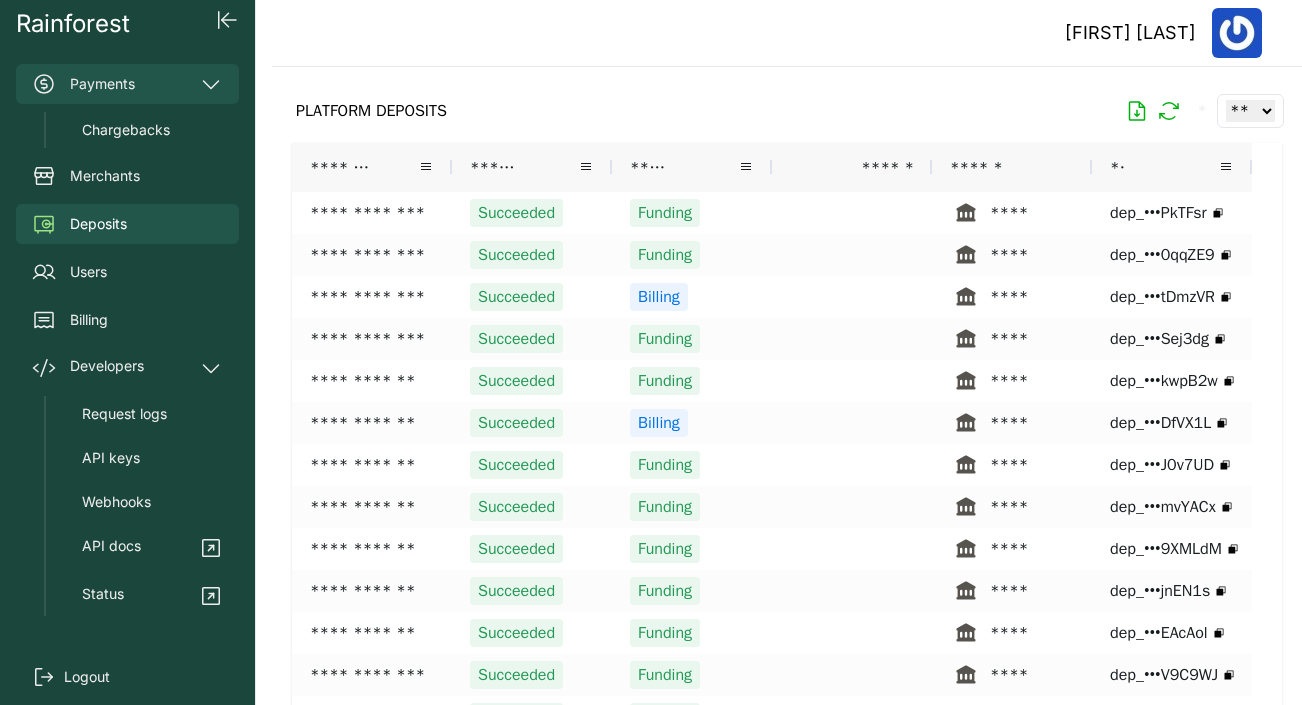 click on "Payments" at bounding box center (127, 84) 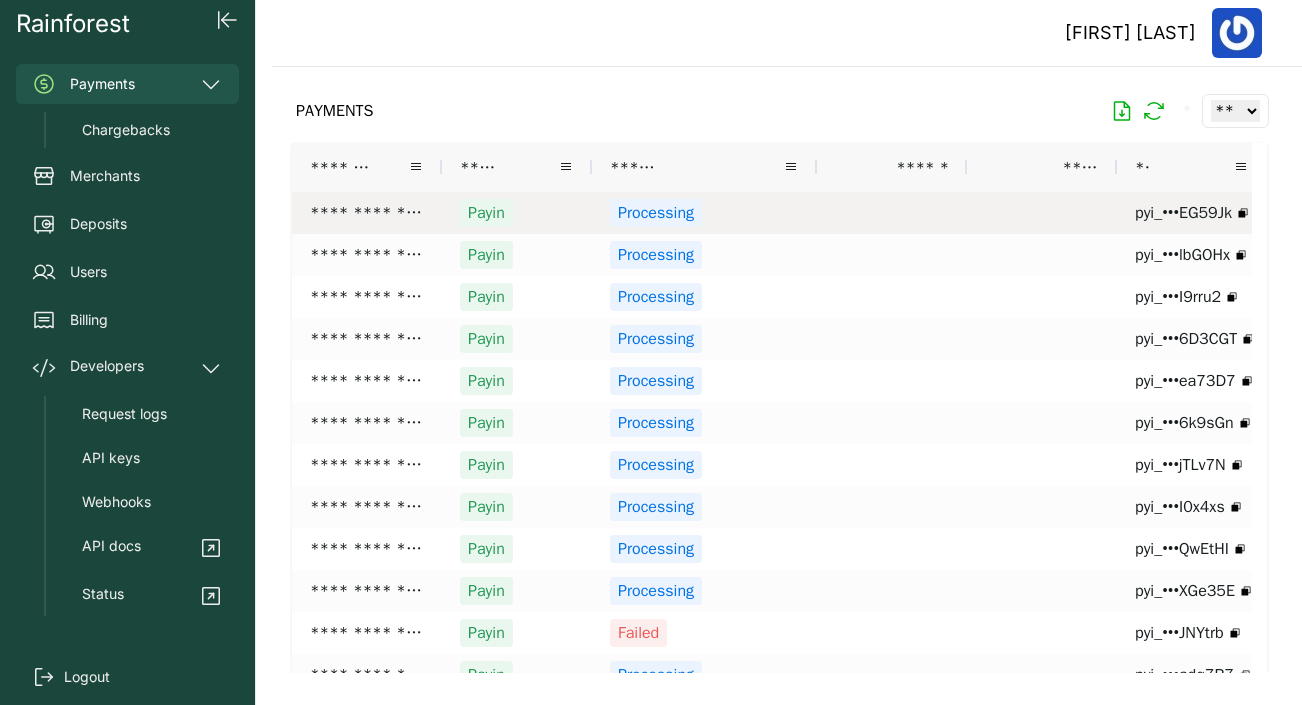 scroll, scrollTop: 0, scrollLeft: 182, axis: horizontal 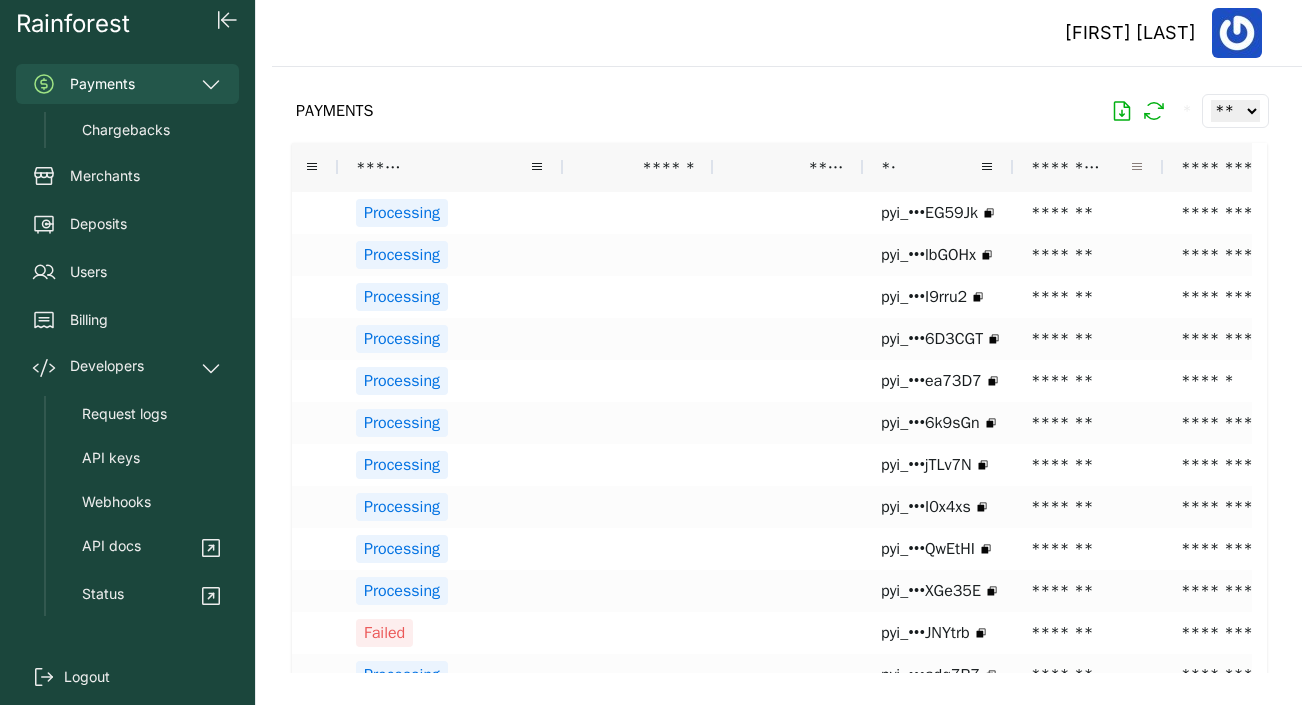 click at bounding box center (1137, 167) 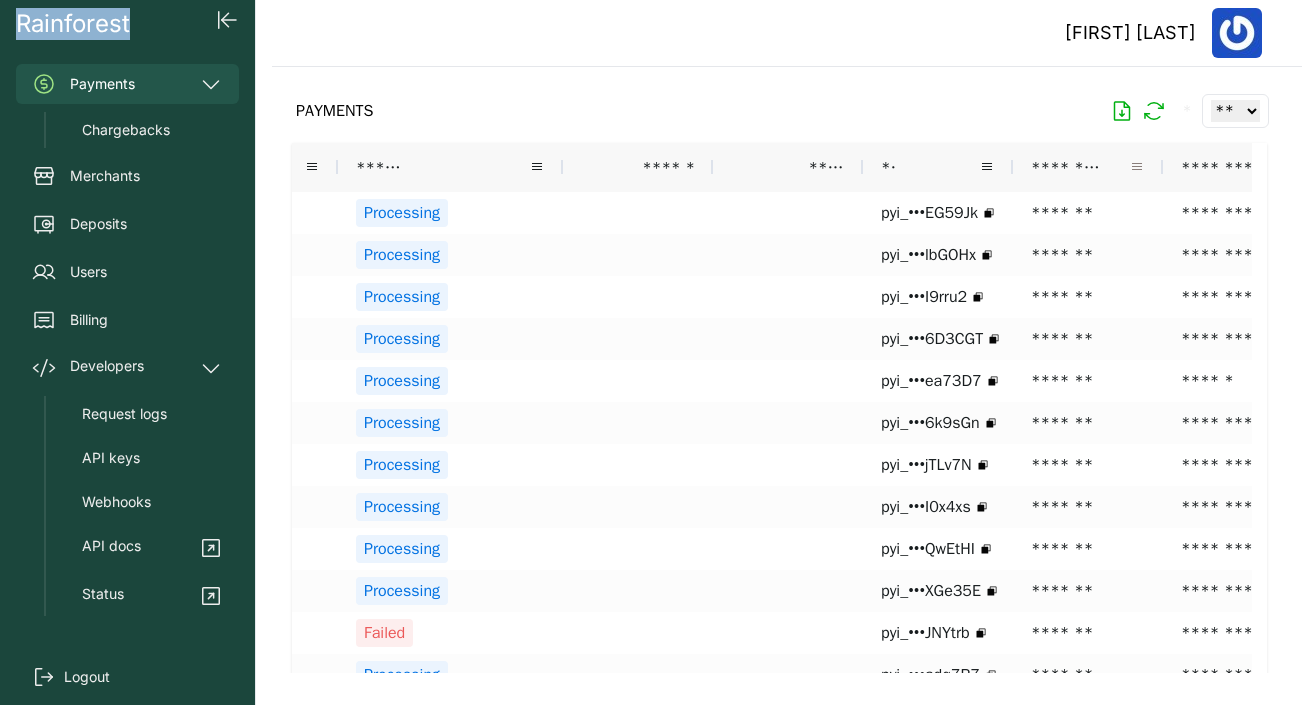 click at bounding box center [1137, 167] 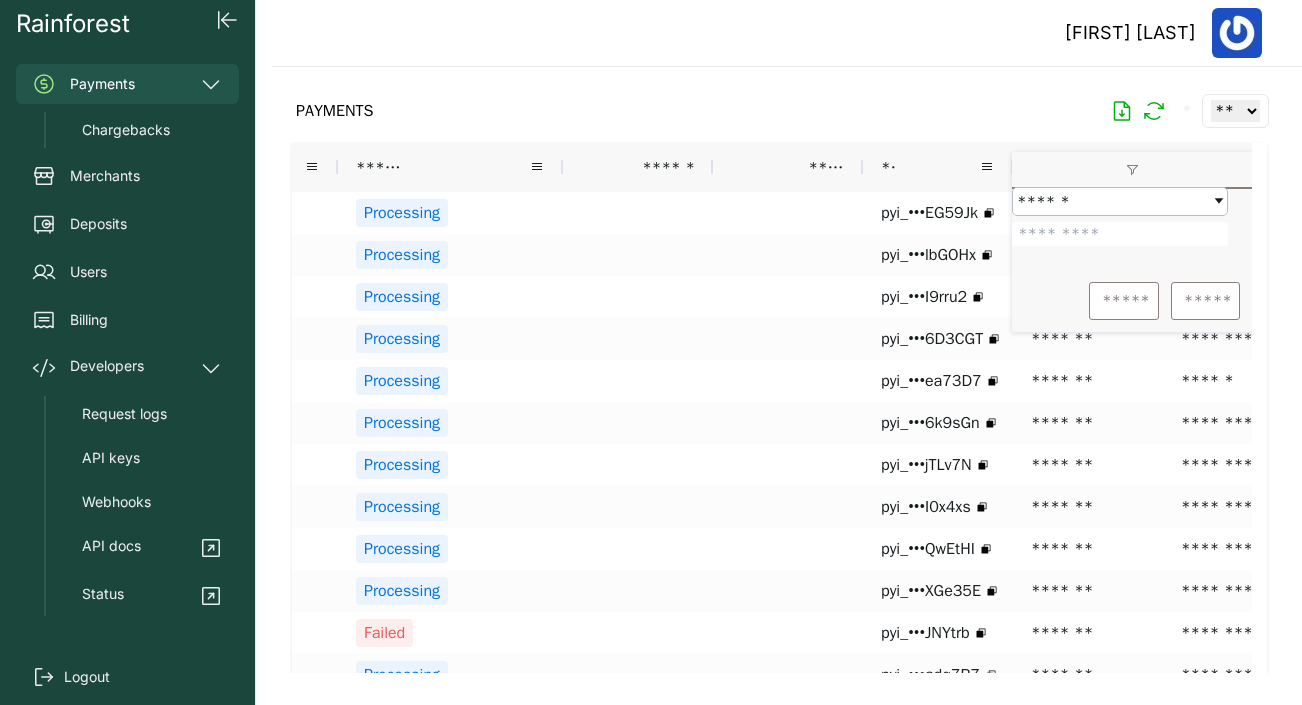 click at bounding box center (1120, 234) 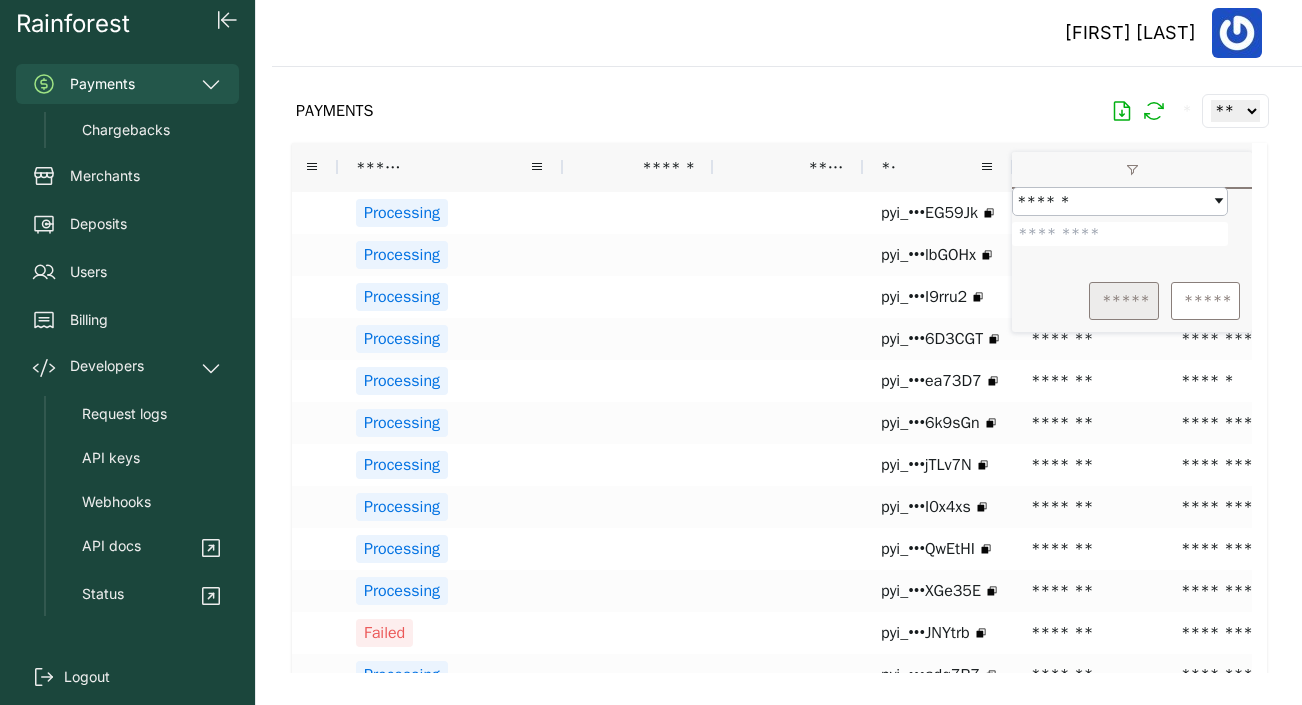 type on "*******" 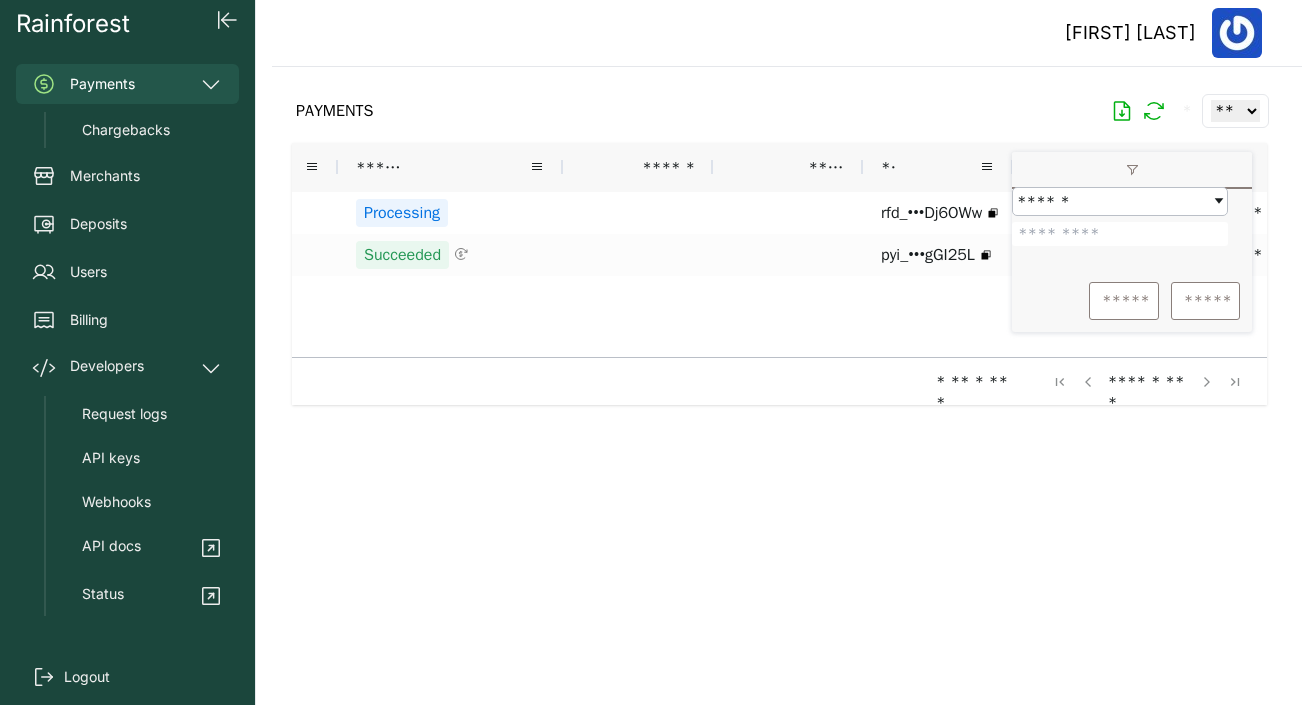 click at bounding box center [779, 370] 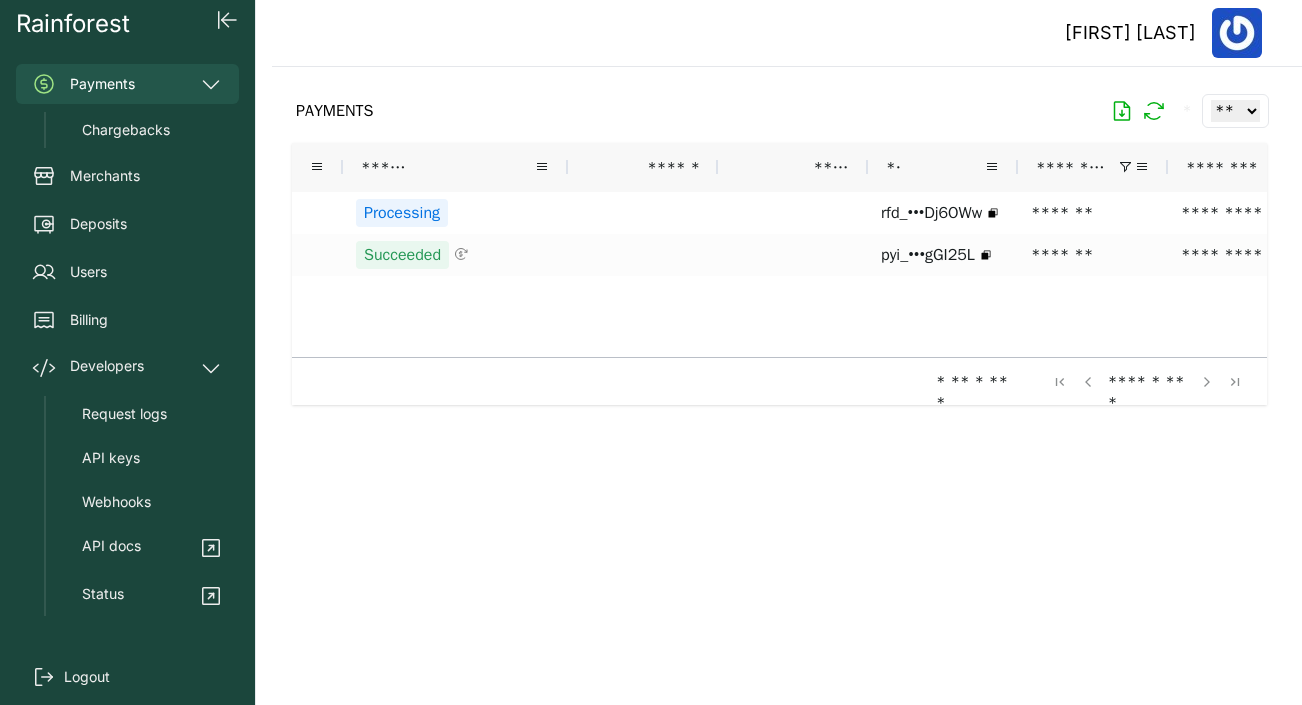 scroll, scrollTop: 0, scrollLeft: 0, axis: both 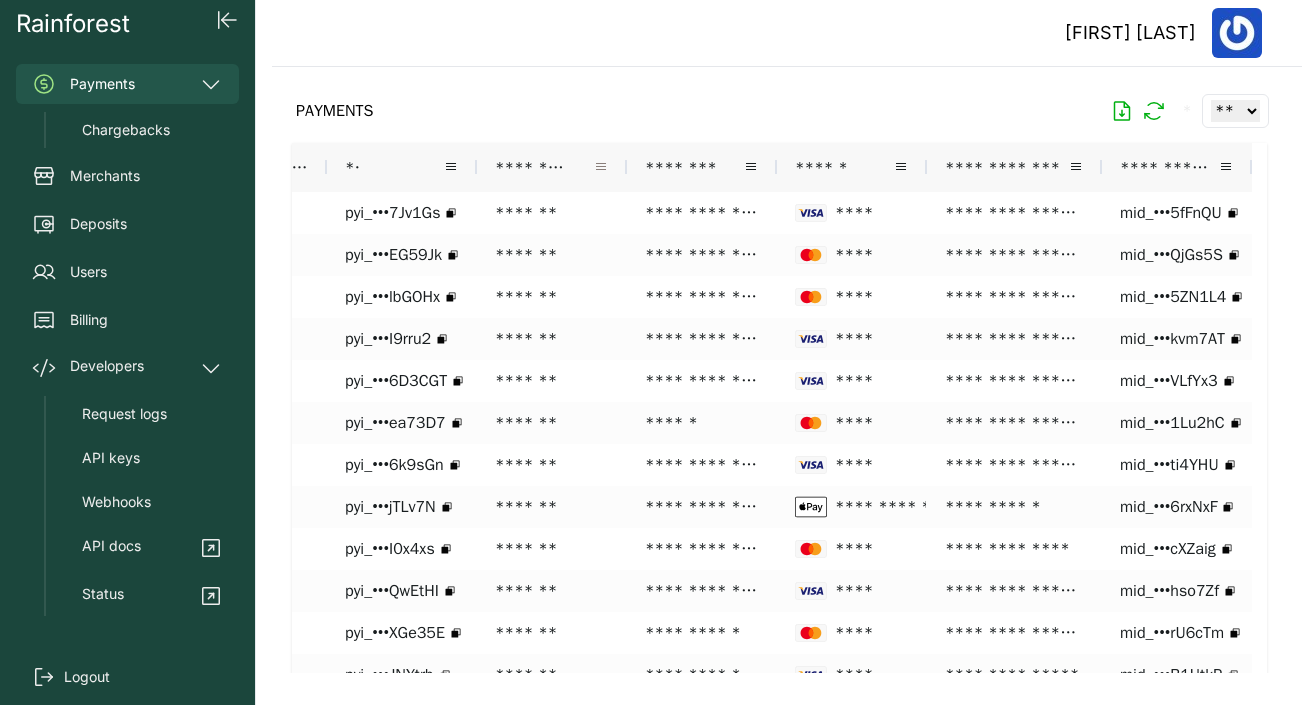 click at bounding box center (601, 167) 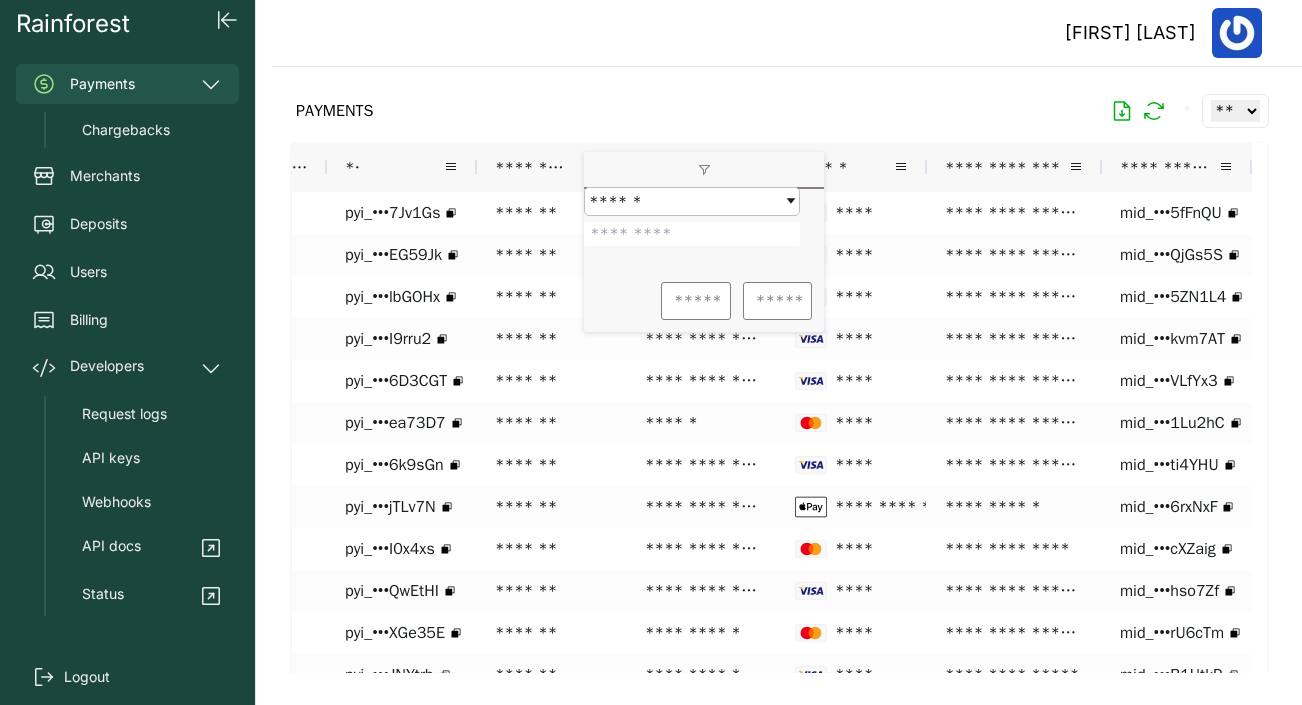 click at bounding box center (692, 234) 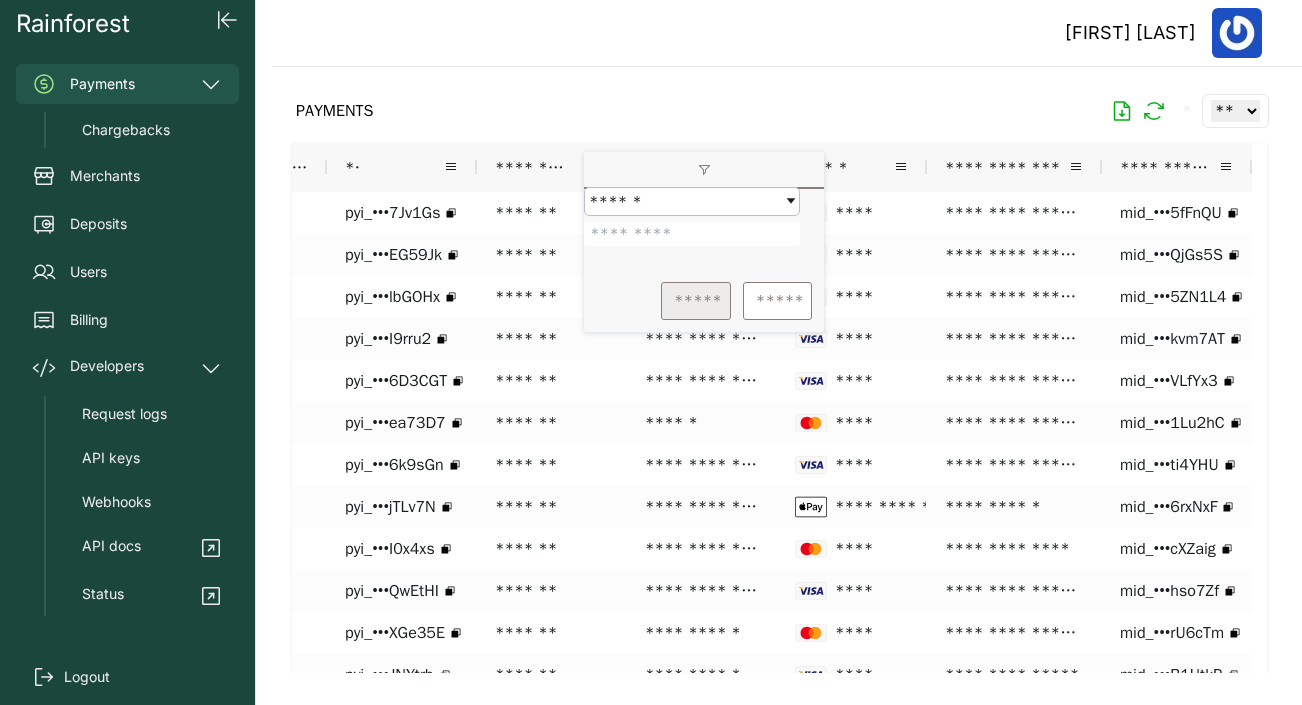 type on "*******" 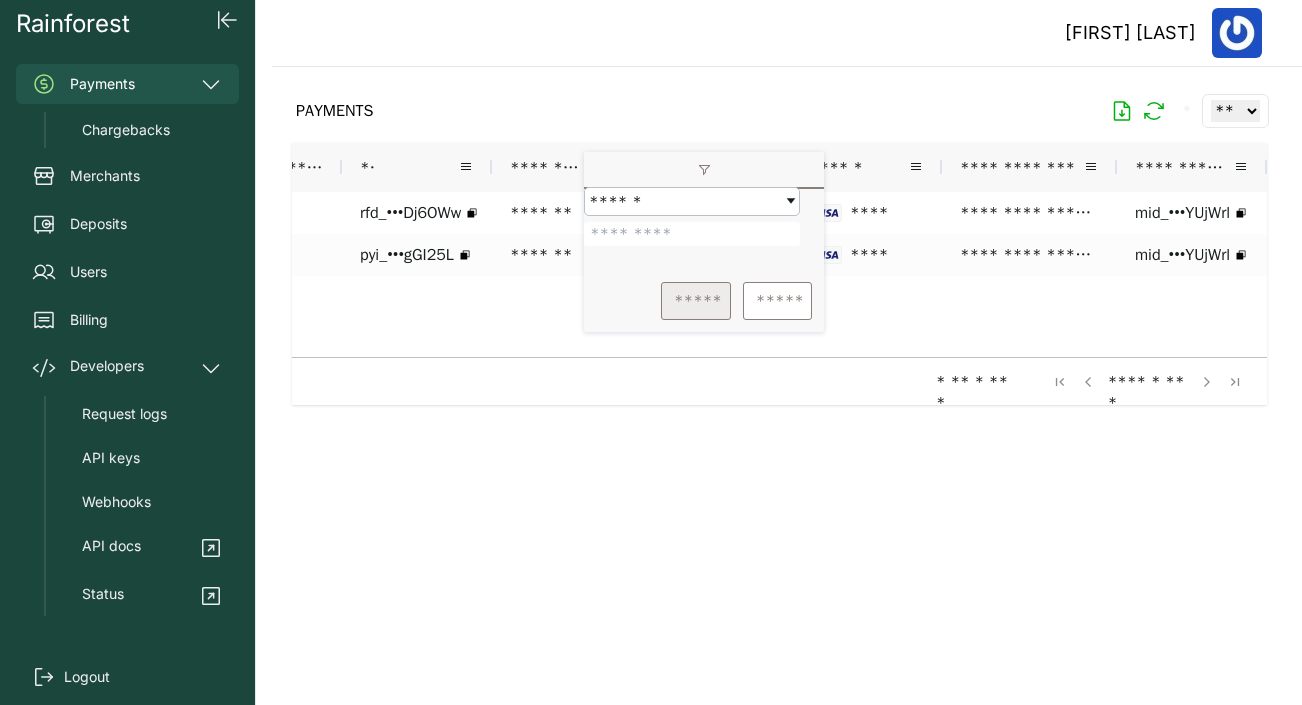 scroll, scrollTop: 0, scrollLeft: 775, axis: horizontal 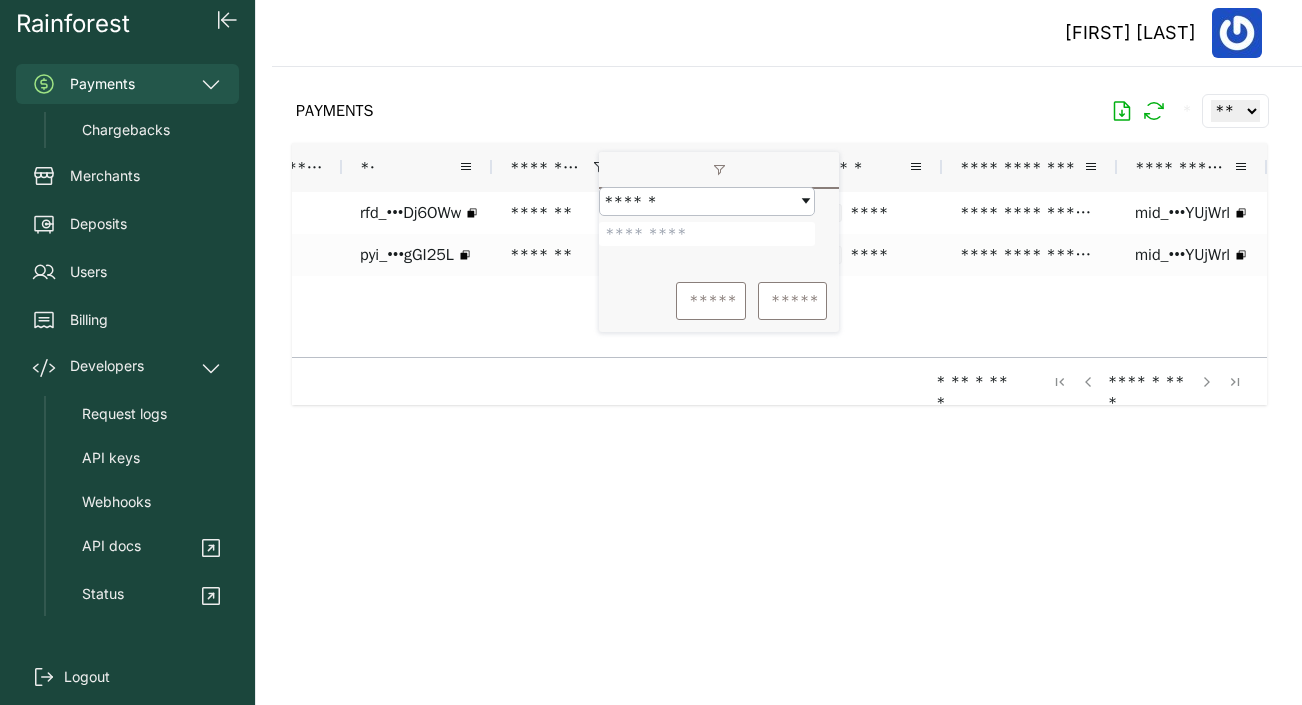 click at bounding box center [779, 370] 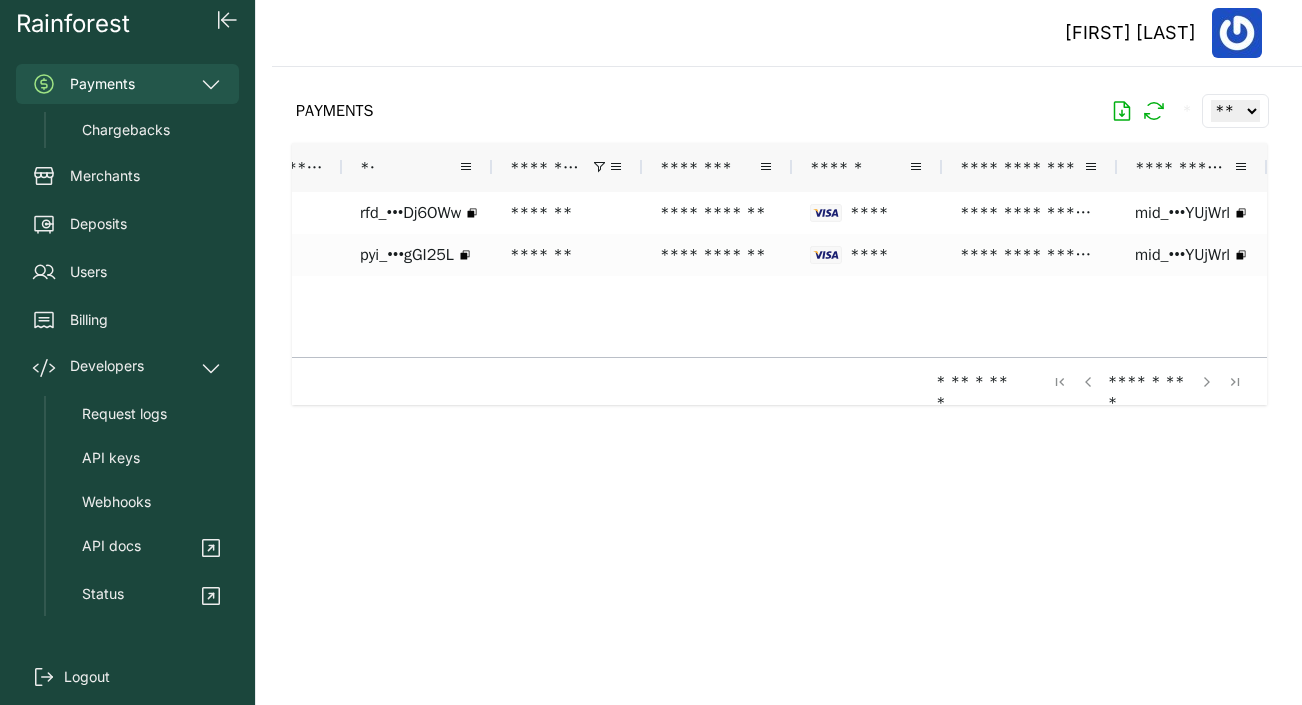 scroll, scrollTop: 0, scrollLeft: 327, axis: horizontal 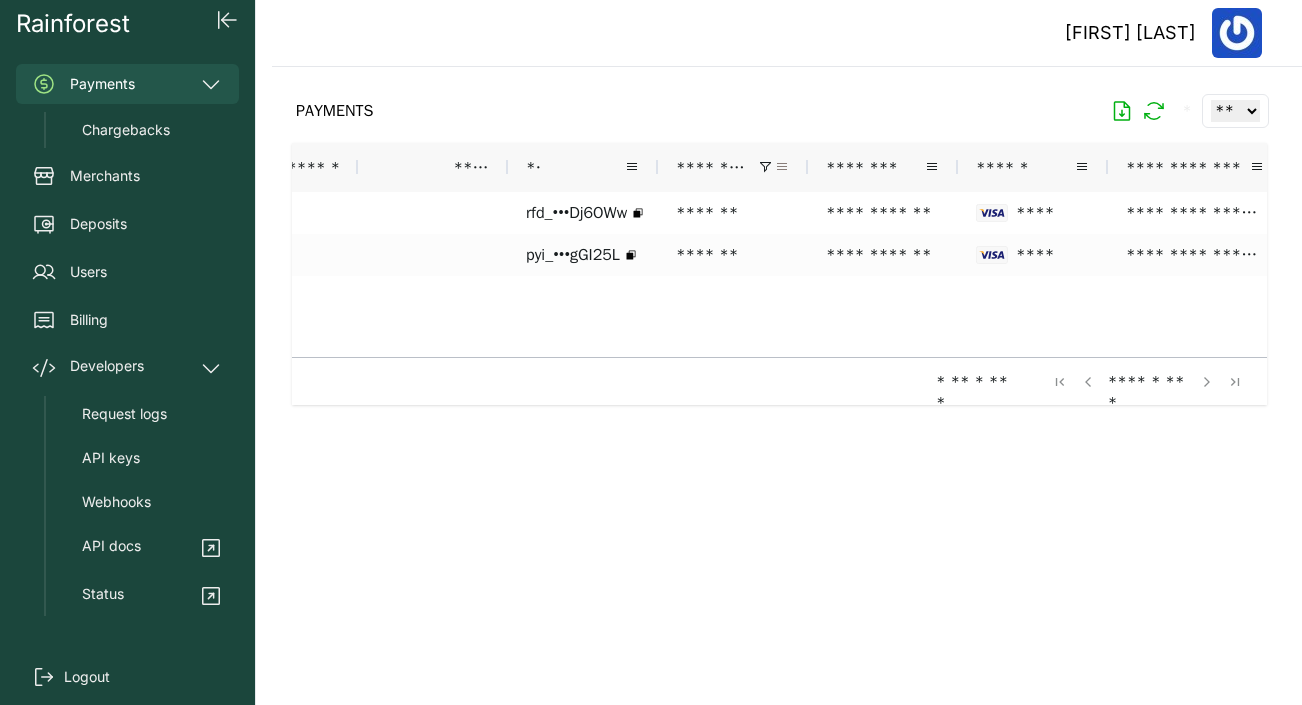 click at bounding box center [782, 167] 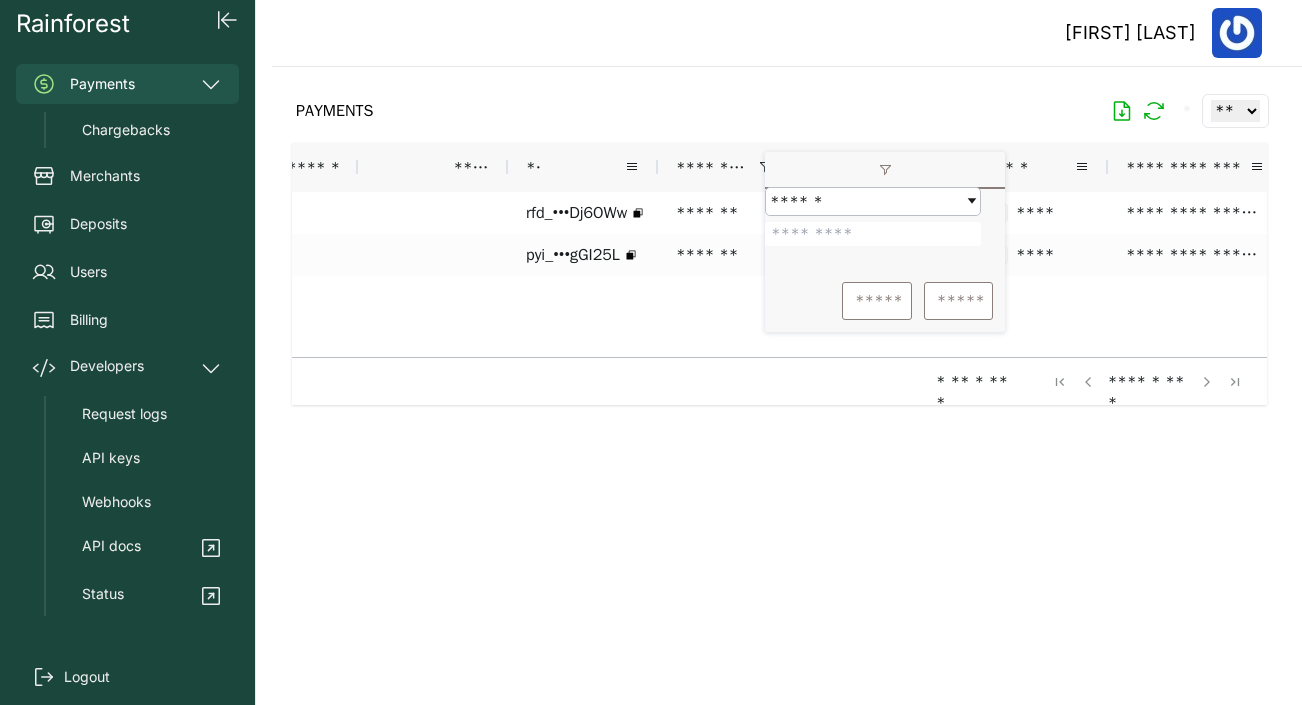 click on "*******" at bounding box center (873, 234) 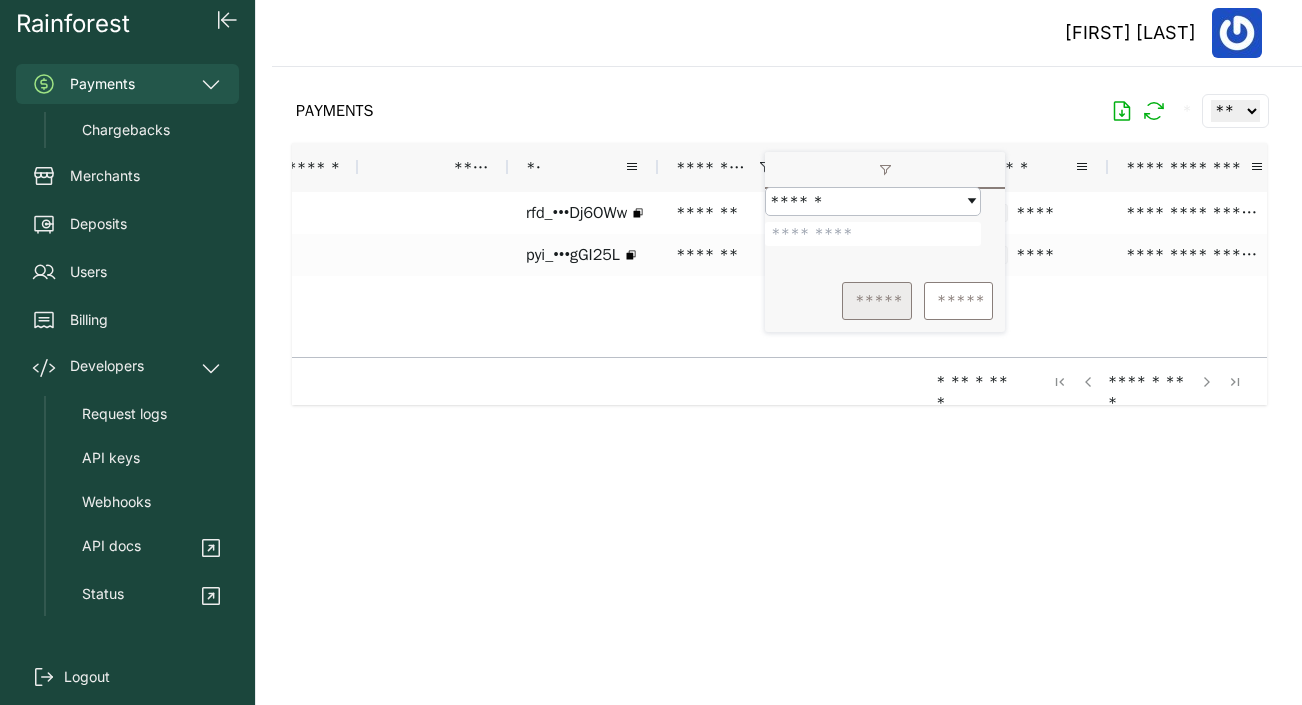 type on "*******" 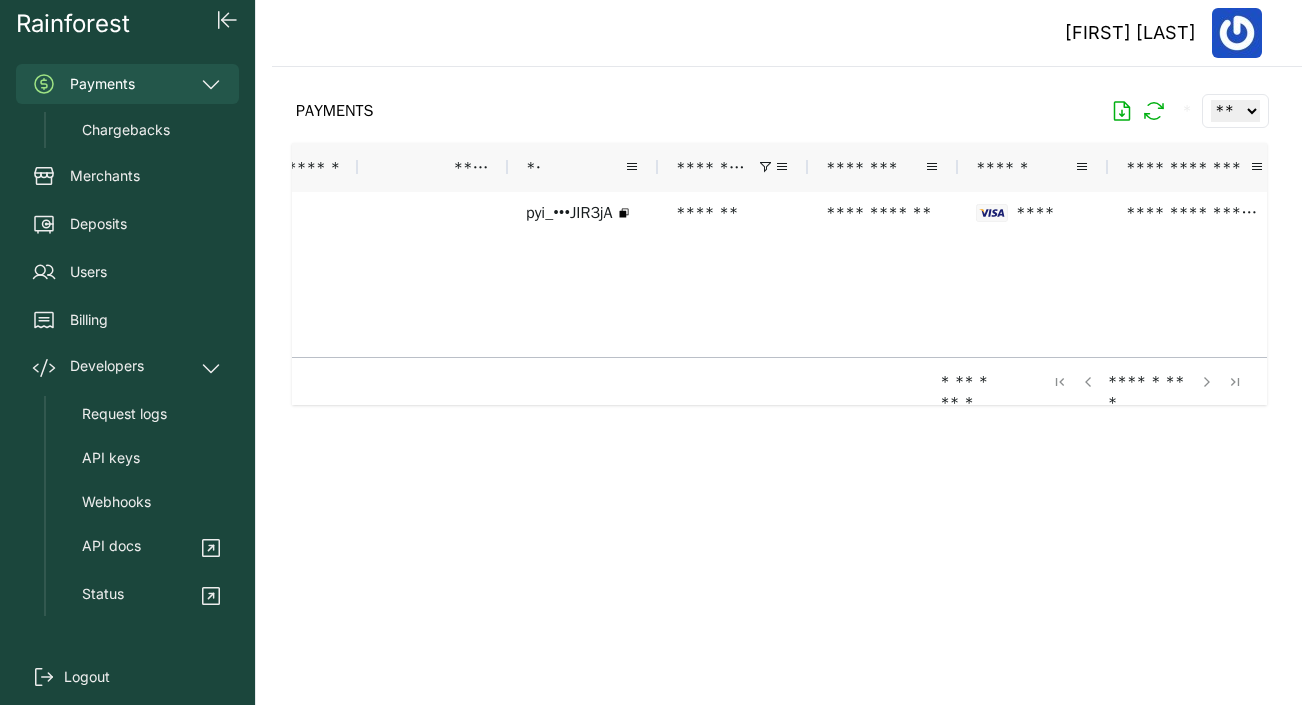 click at bounding box center (779, 370) 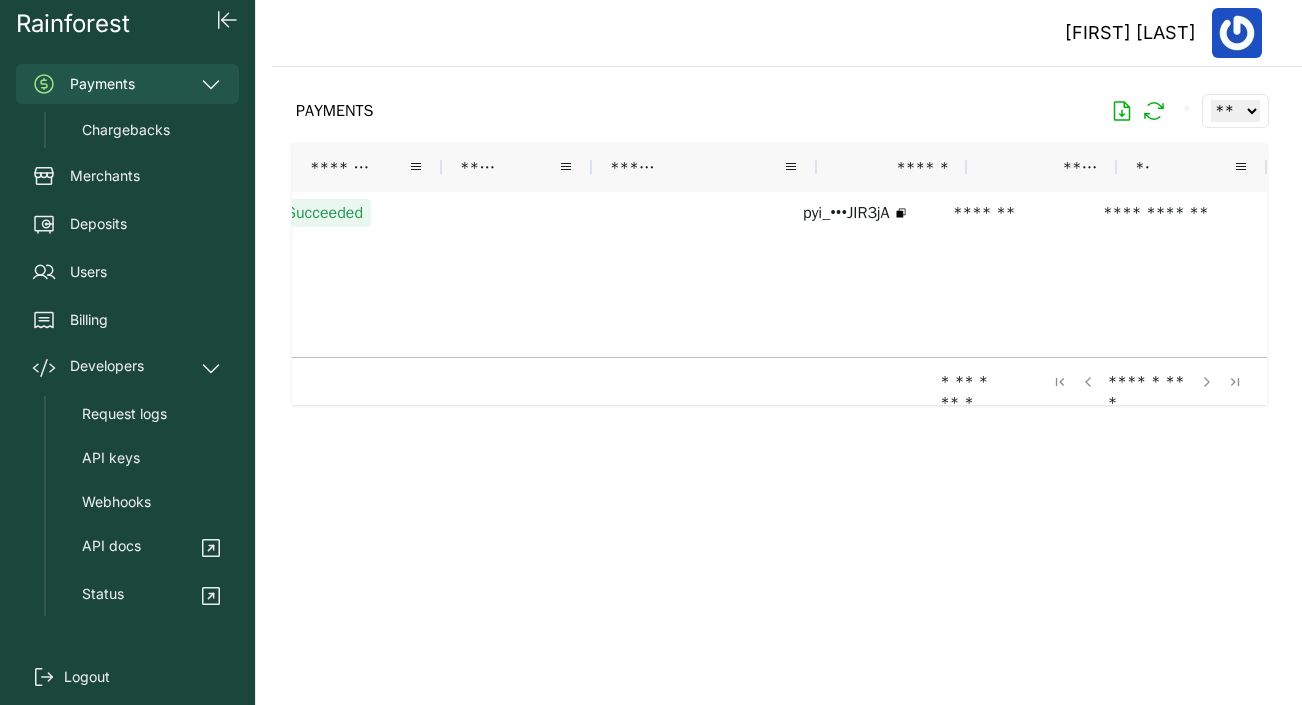 scroll, scrollTop: 0, scrollLeft: 0, axis: both 